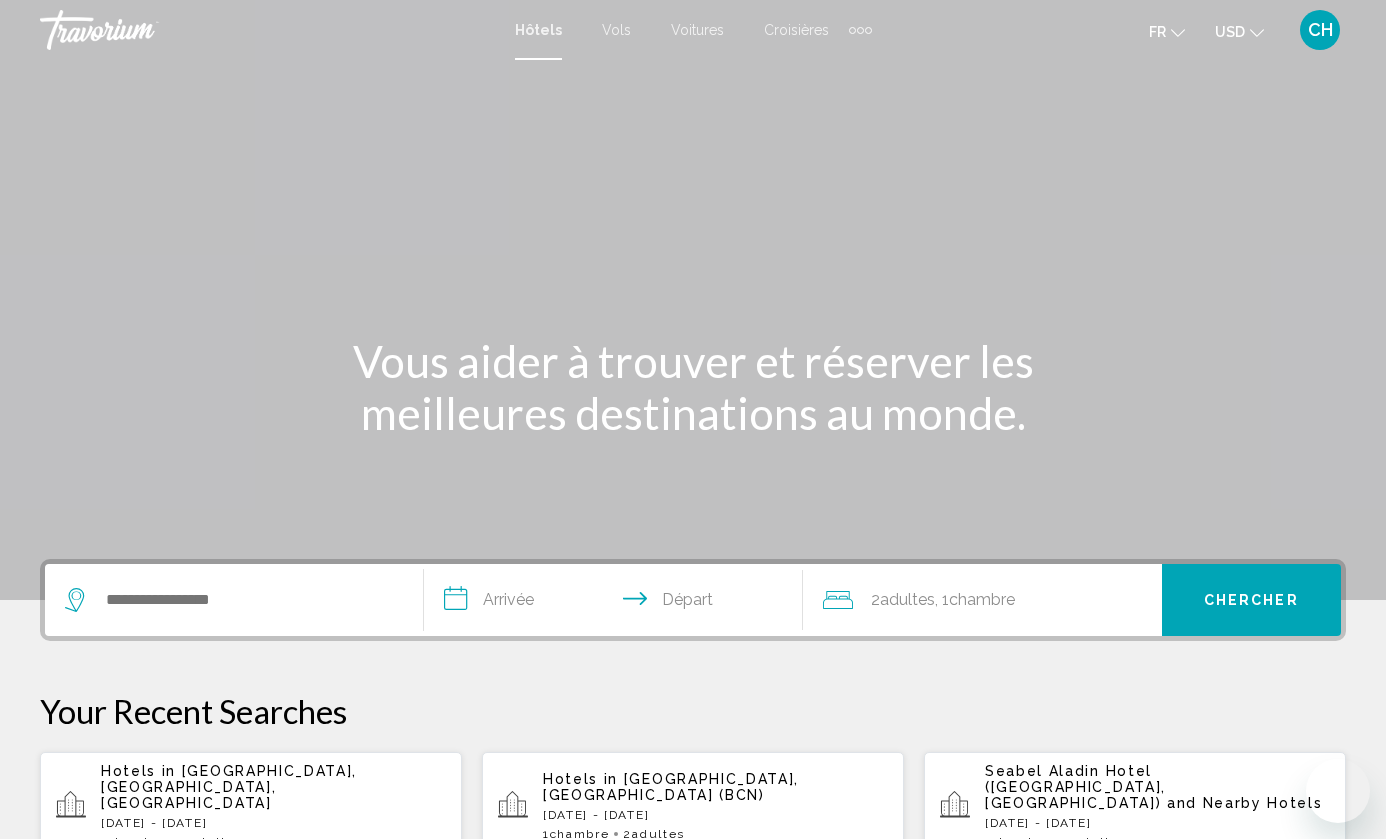 scroll, scrollTop: 0, scrollLeft: 0, axis: both 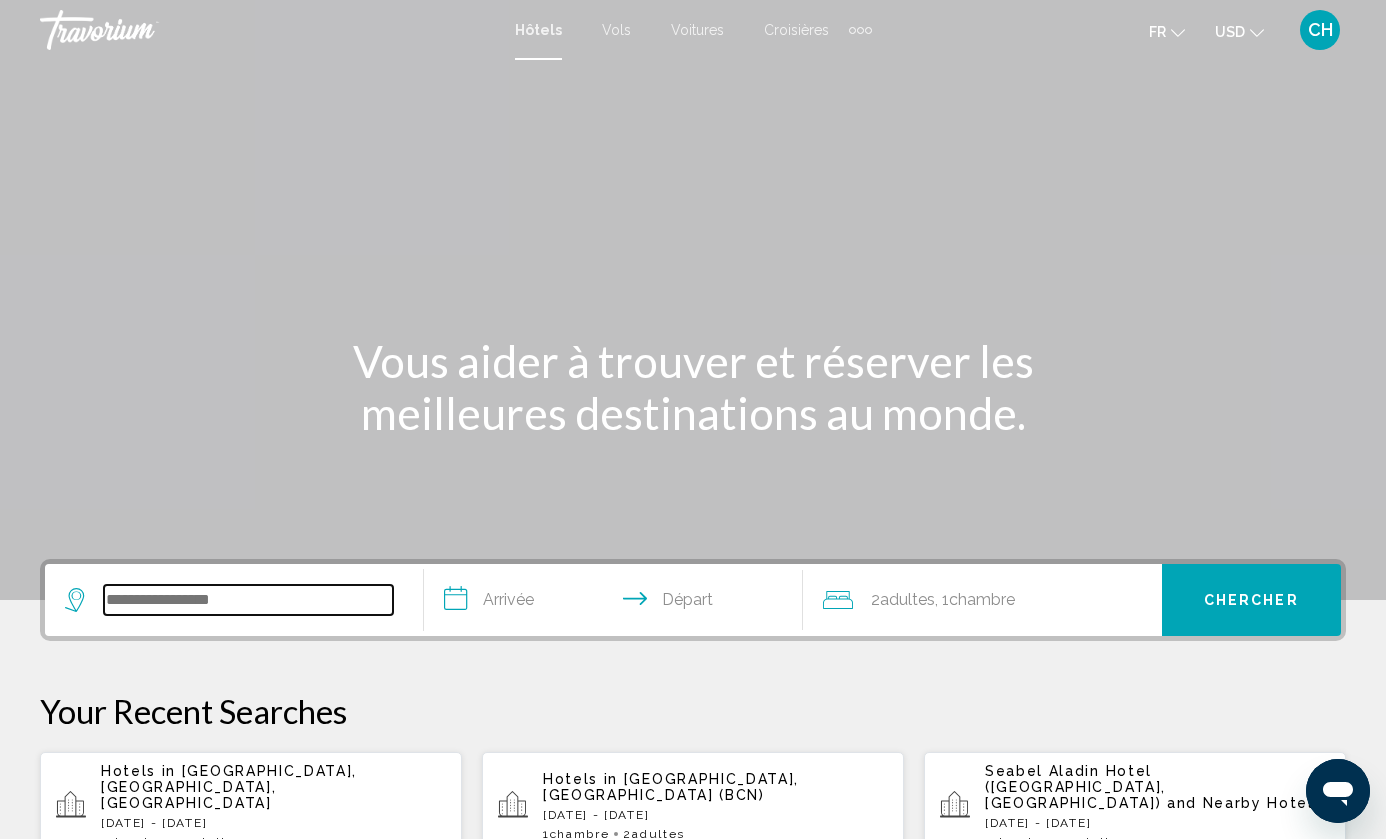 click at bounding box center [248, 600] 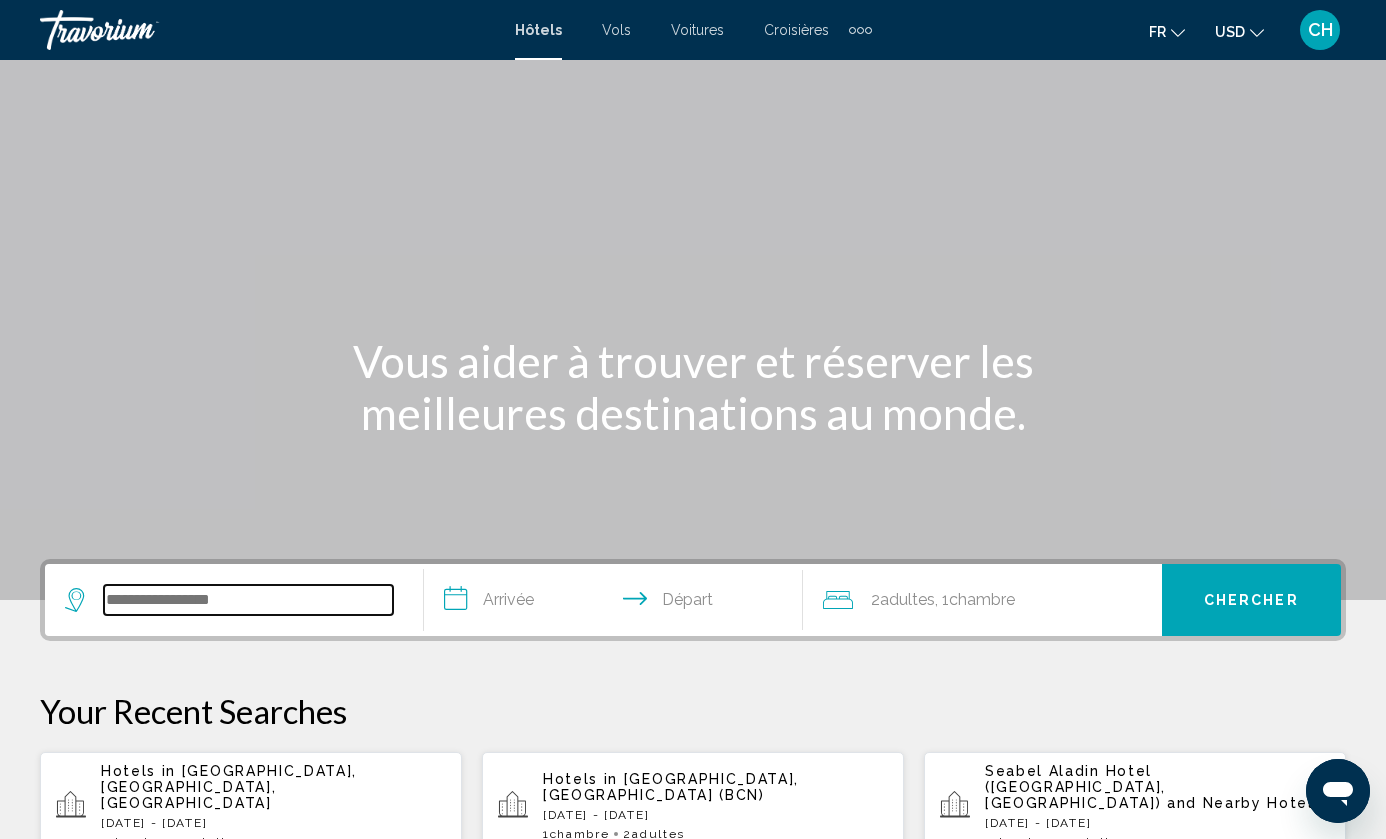 scroll, scrollTop: 494, scrollLeft: 0, axis: vertical 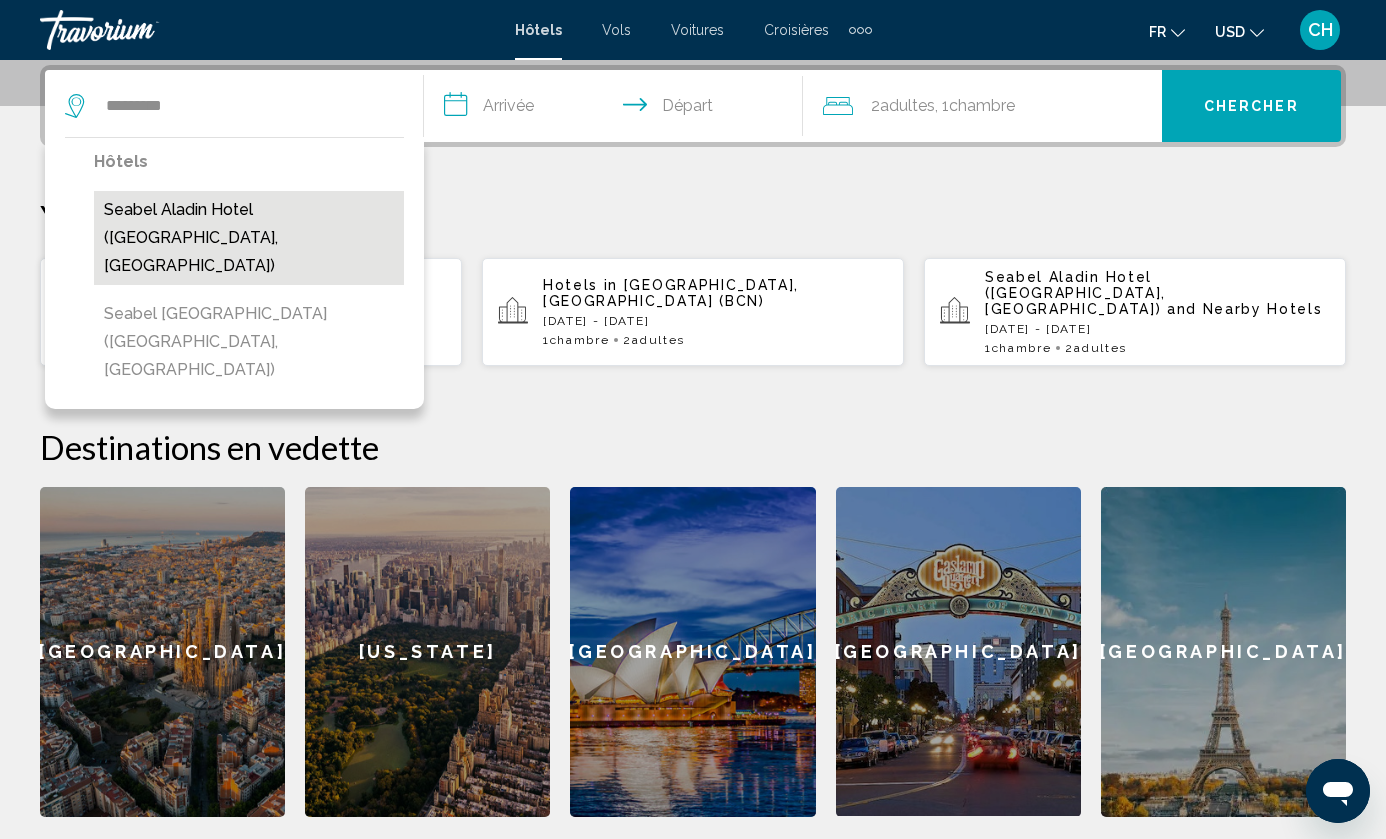 click on "Seabel Aladin Hotel ([GEOGRAPHIC_DATA], [GEOGRAPHIC_DATA])" at bounding box center [249, 238] 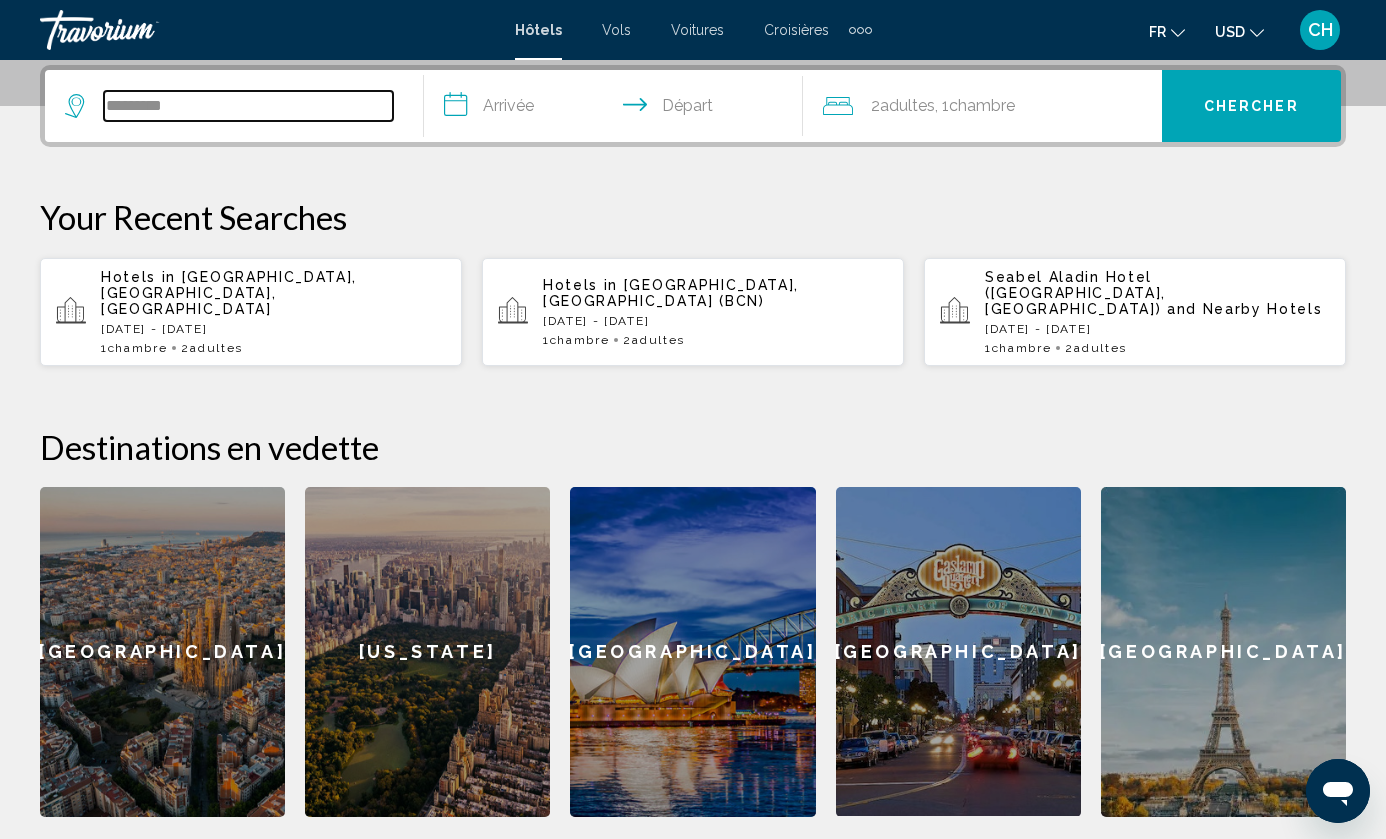 type on "**********" 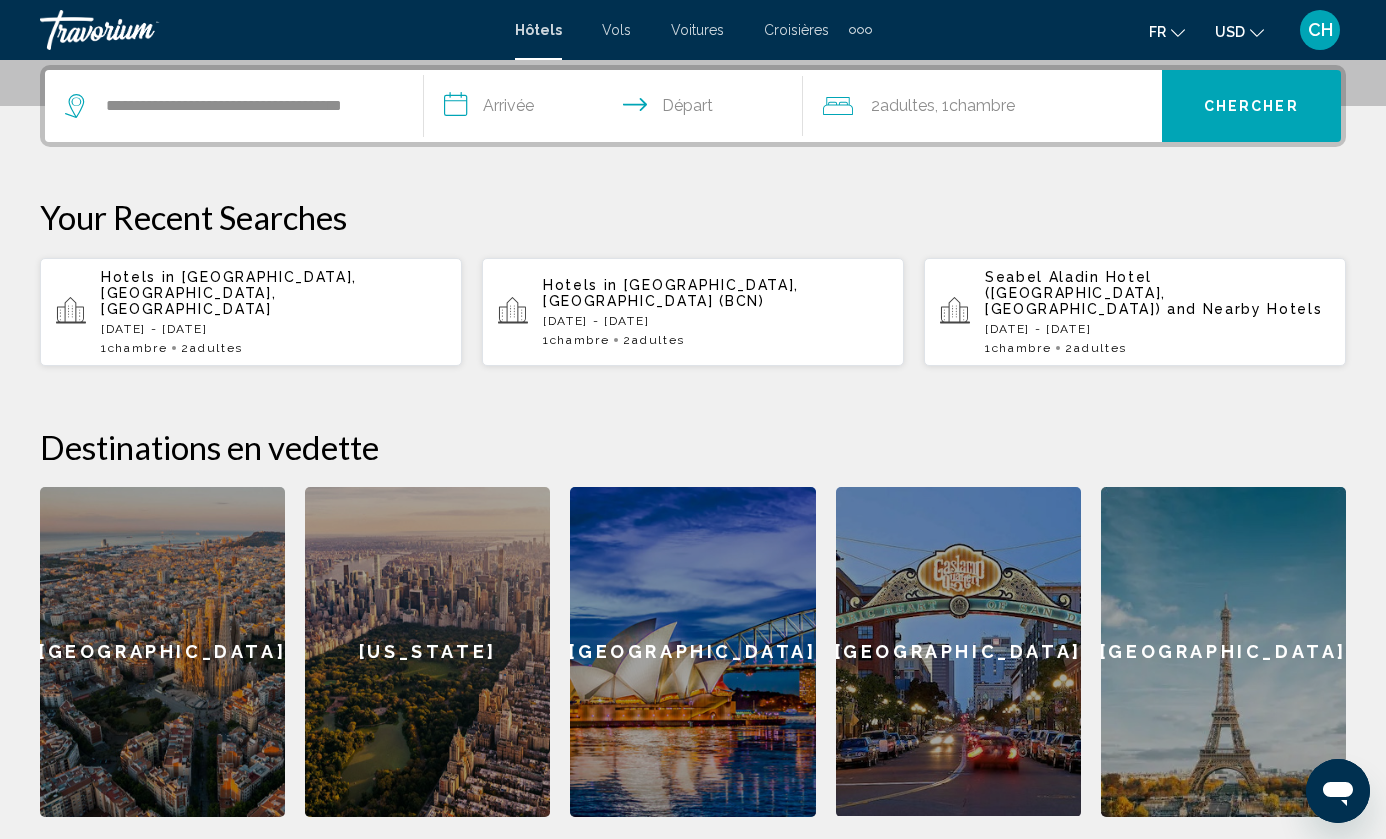 click on "**********" at bounding box center [617, 109] 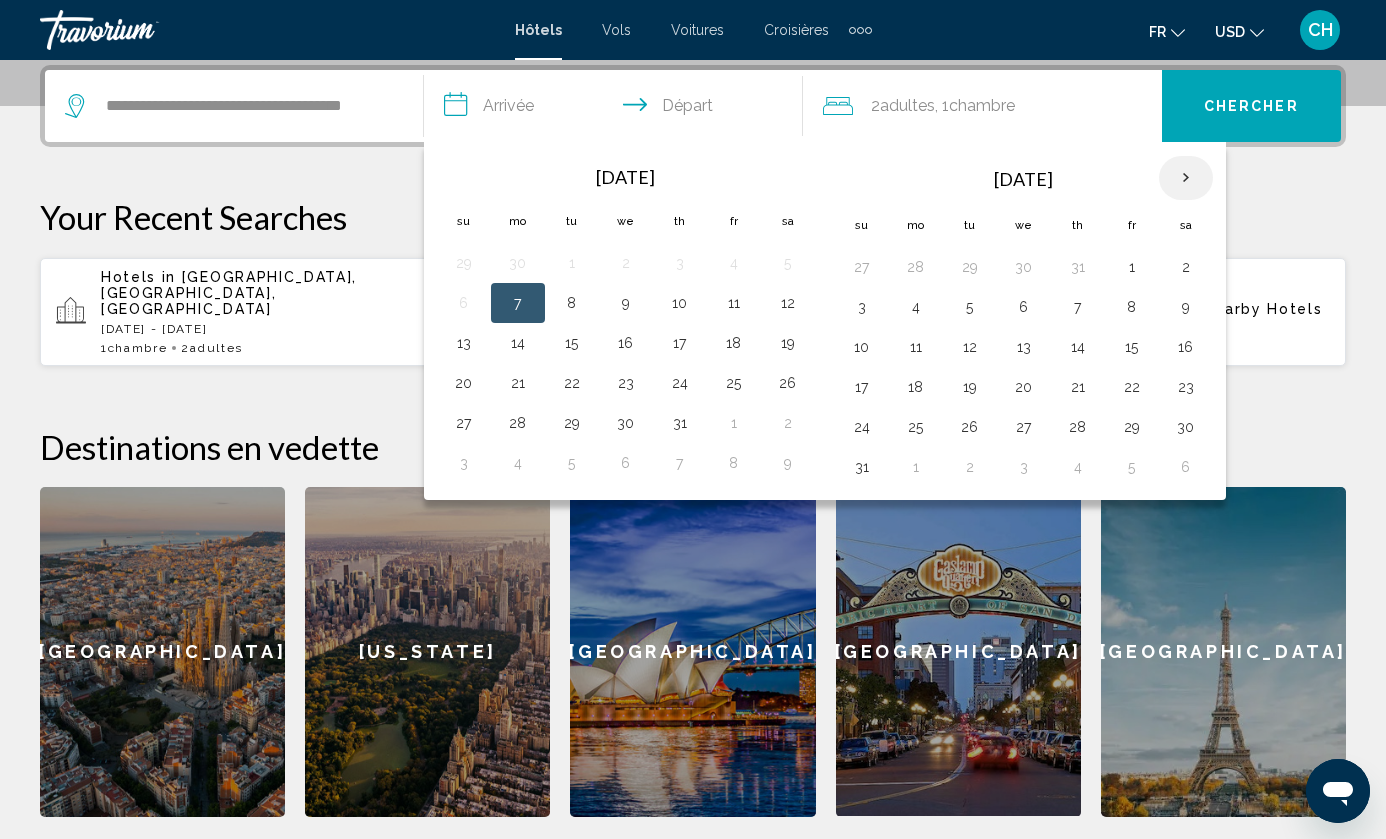 click at bounding box center [1186, 178] 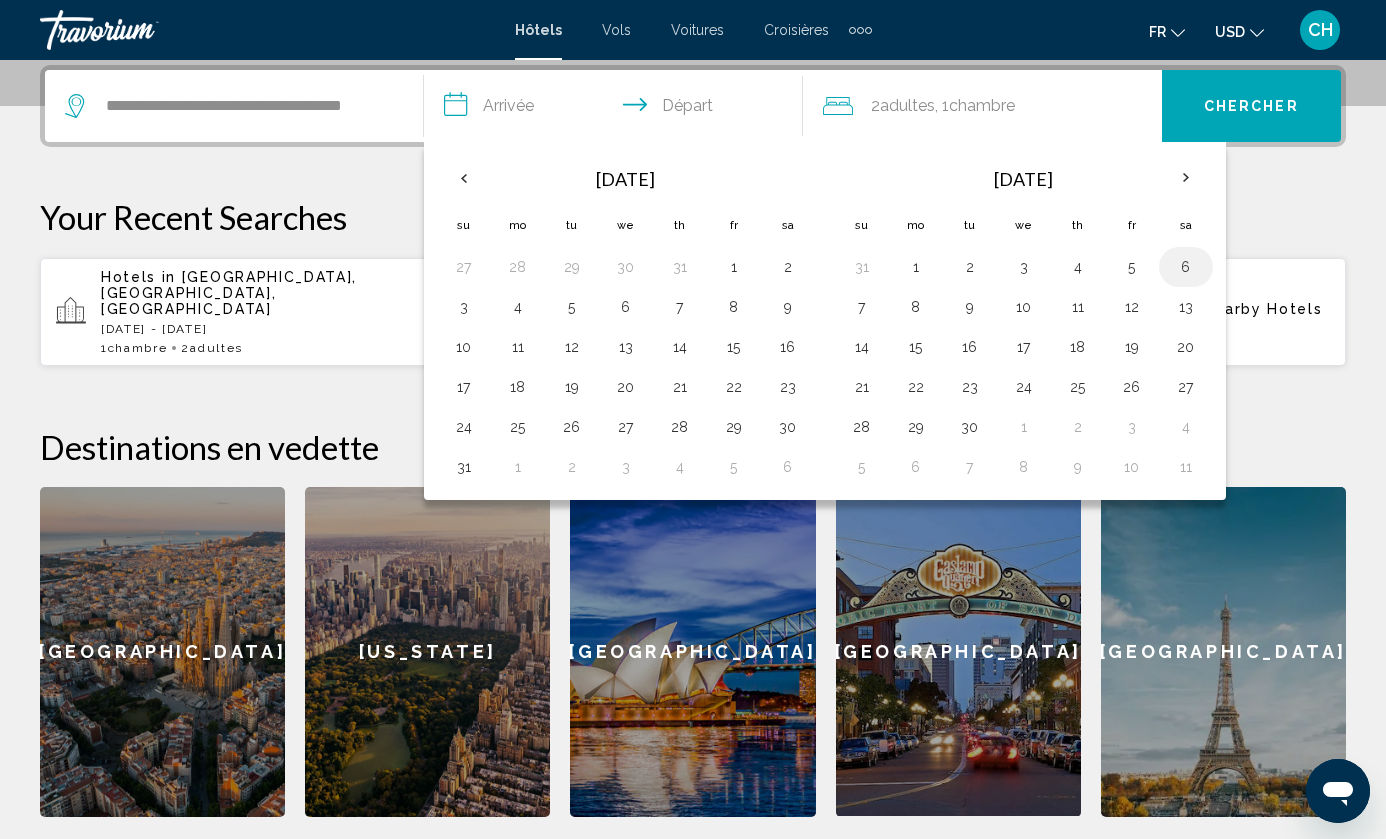 click on "6" at bounding box center [1186, 267] 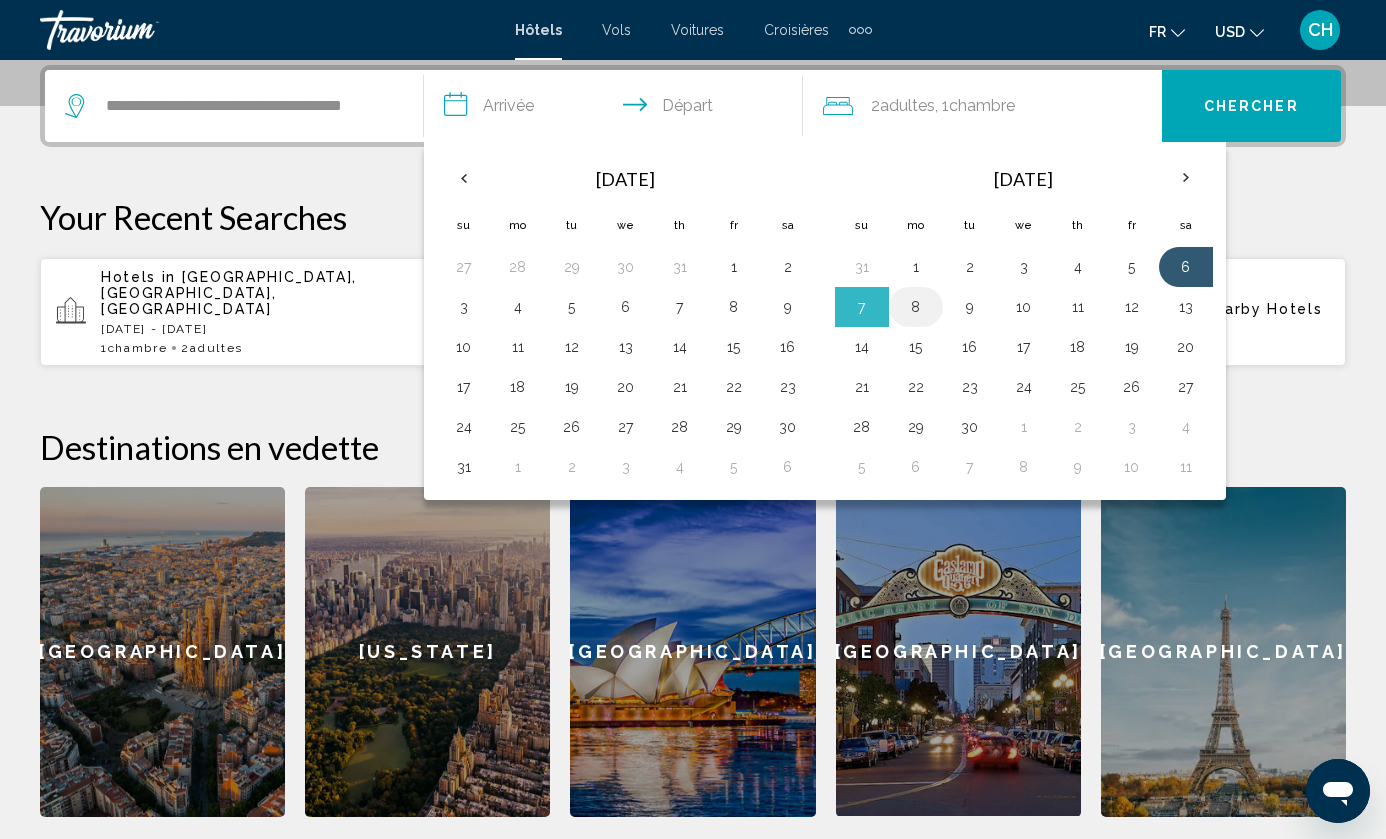 click on "8" at bounding box center [916, 307] 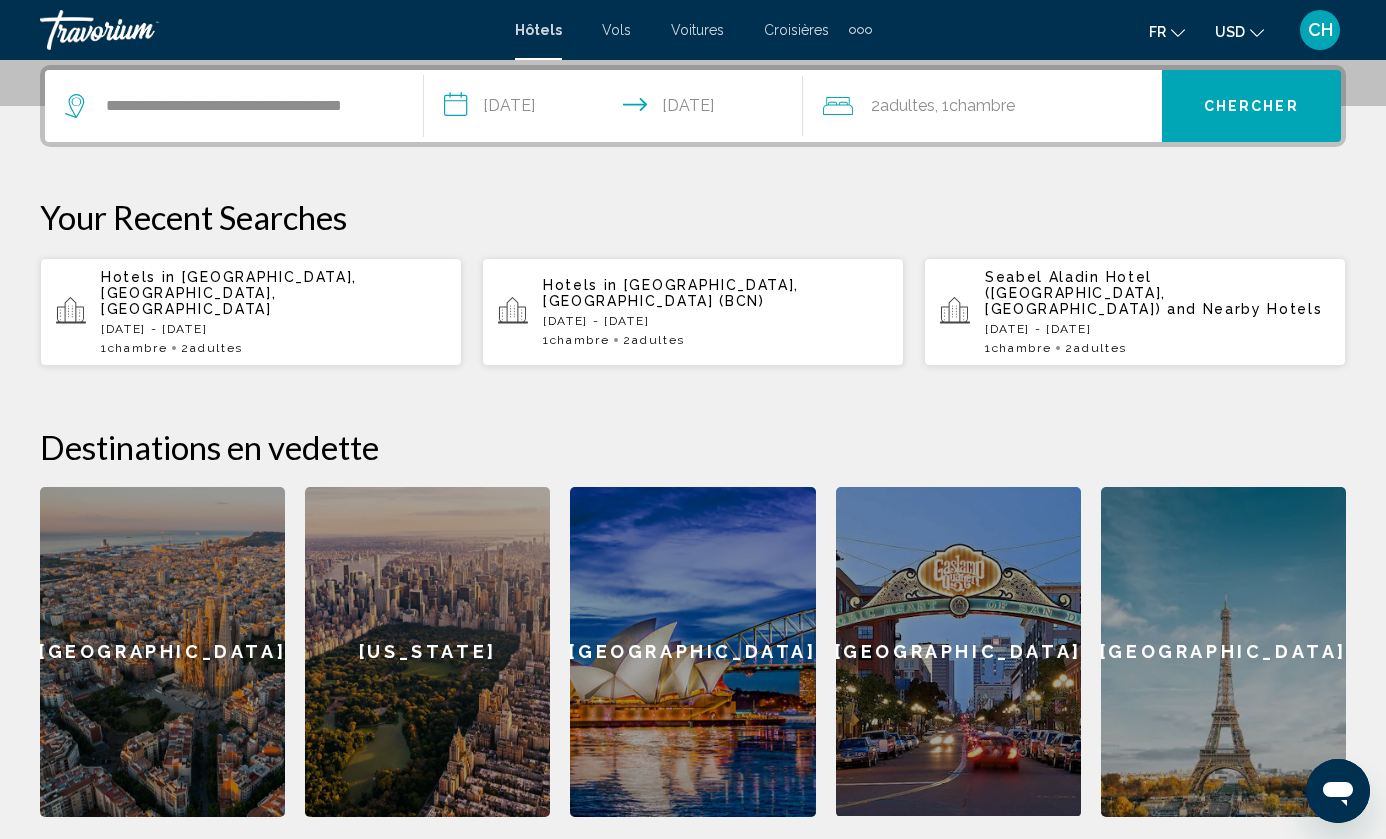 click on "Chercher" at bounding box center [1251, 106] 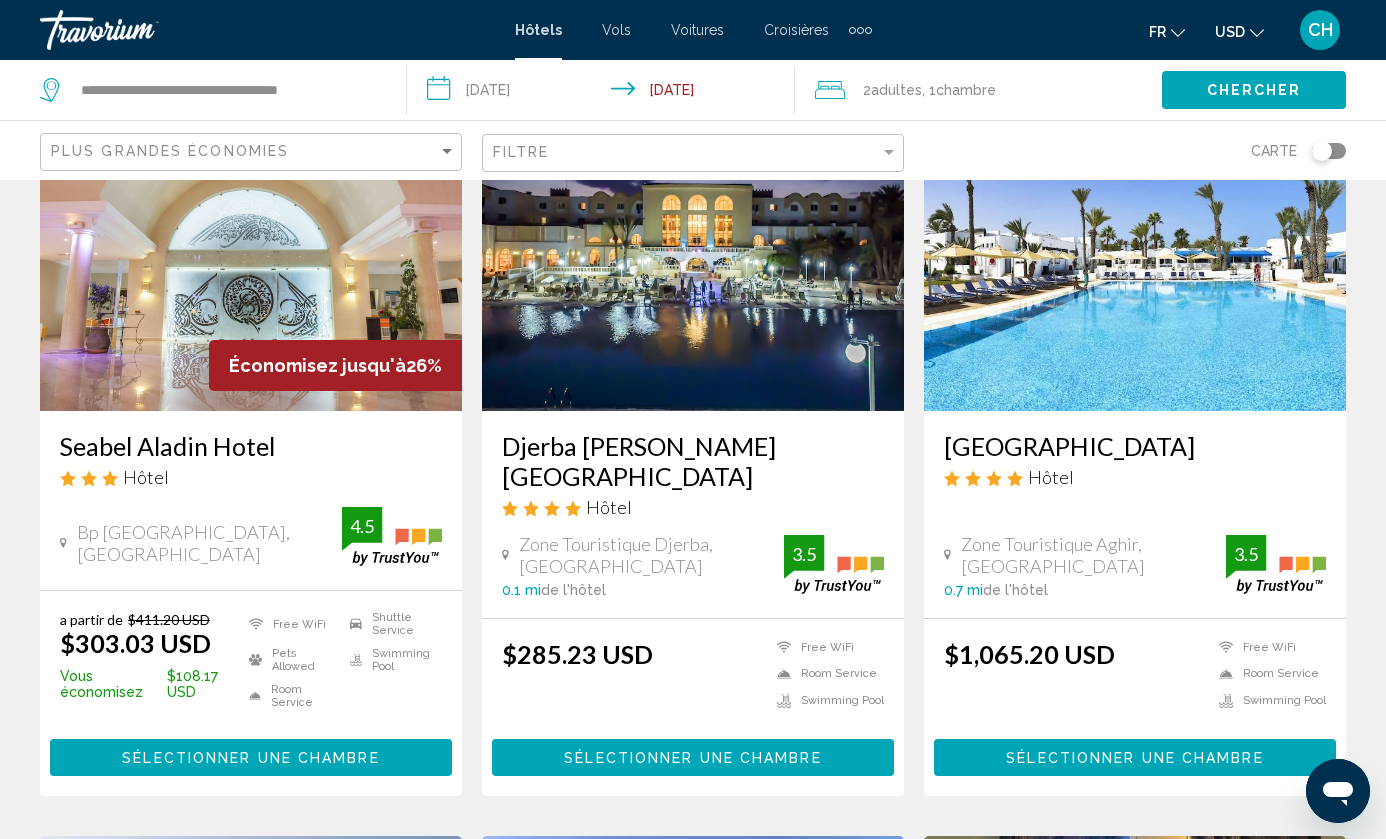 scroll, scrollTop: 162, scrollLeft: 0, axis: vertical 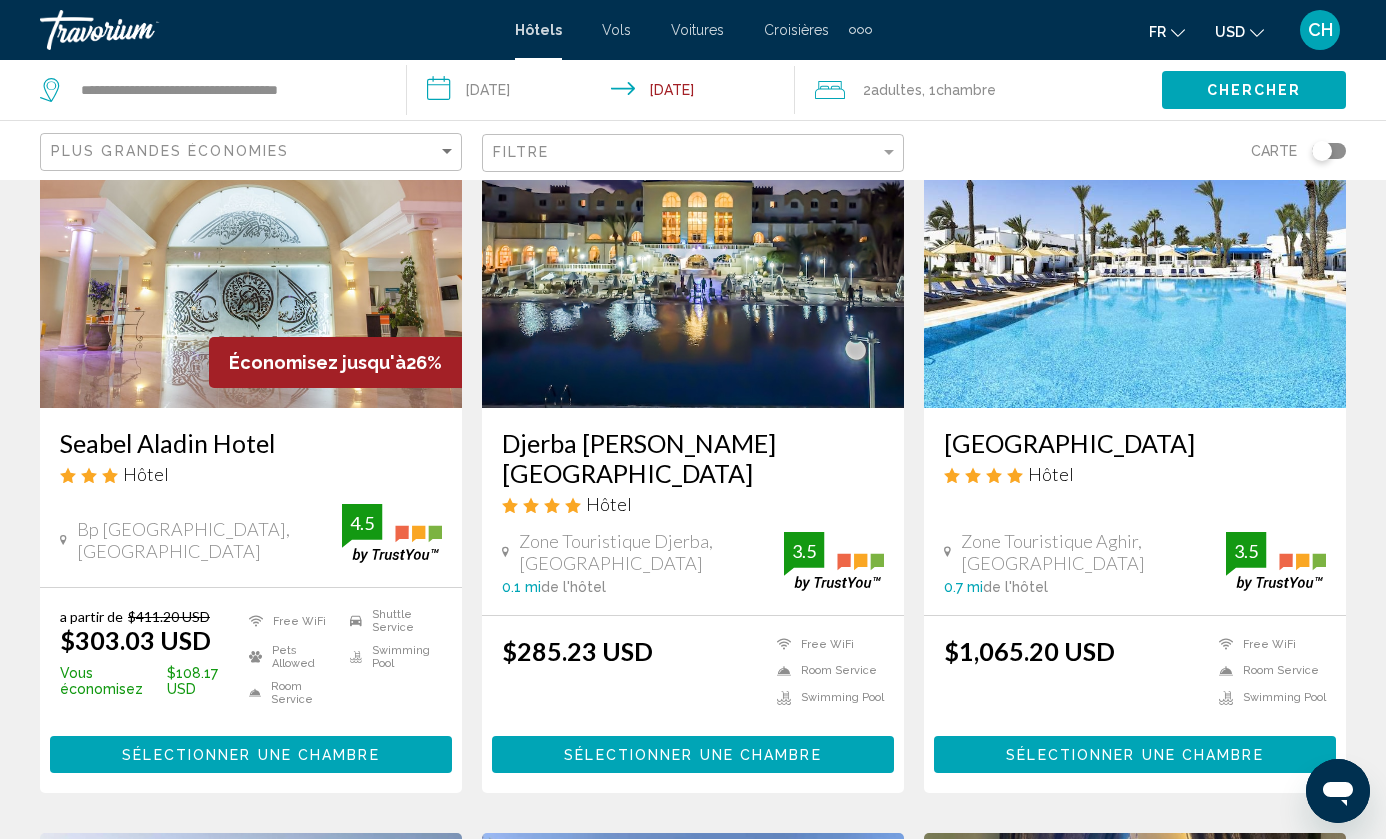 click at bounding box center (251, 248) 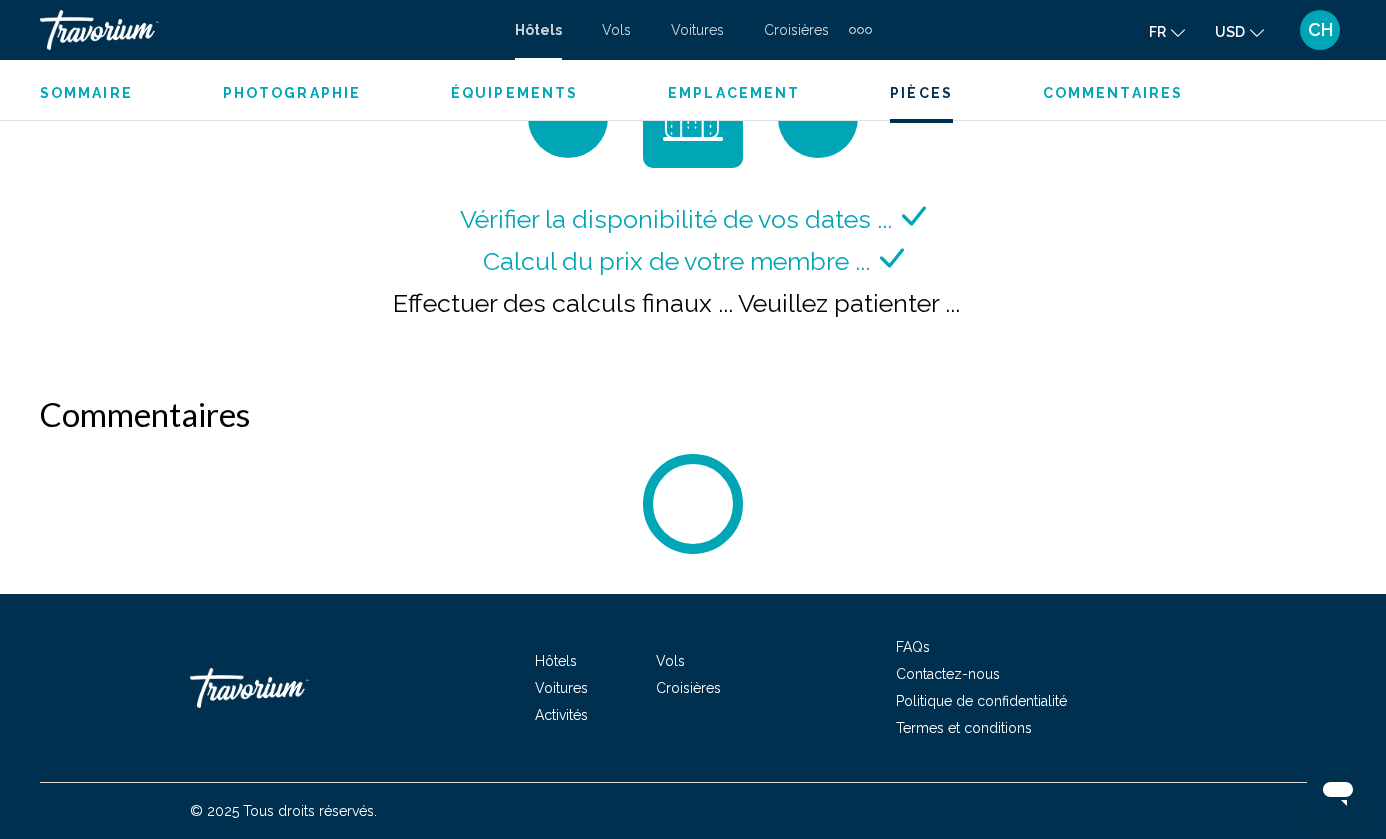 scroll, scrollTop: 3086, scrollLeft: 0, axis: vertical 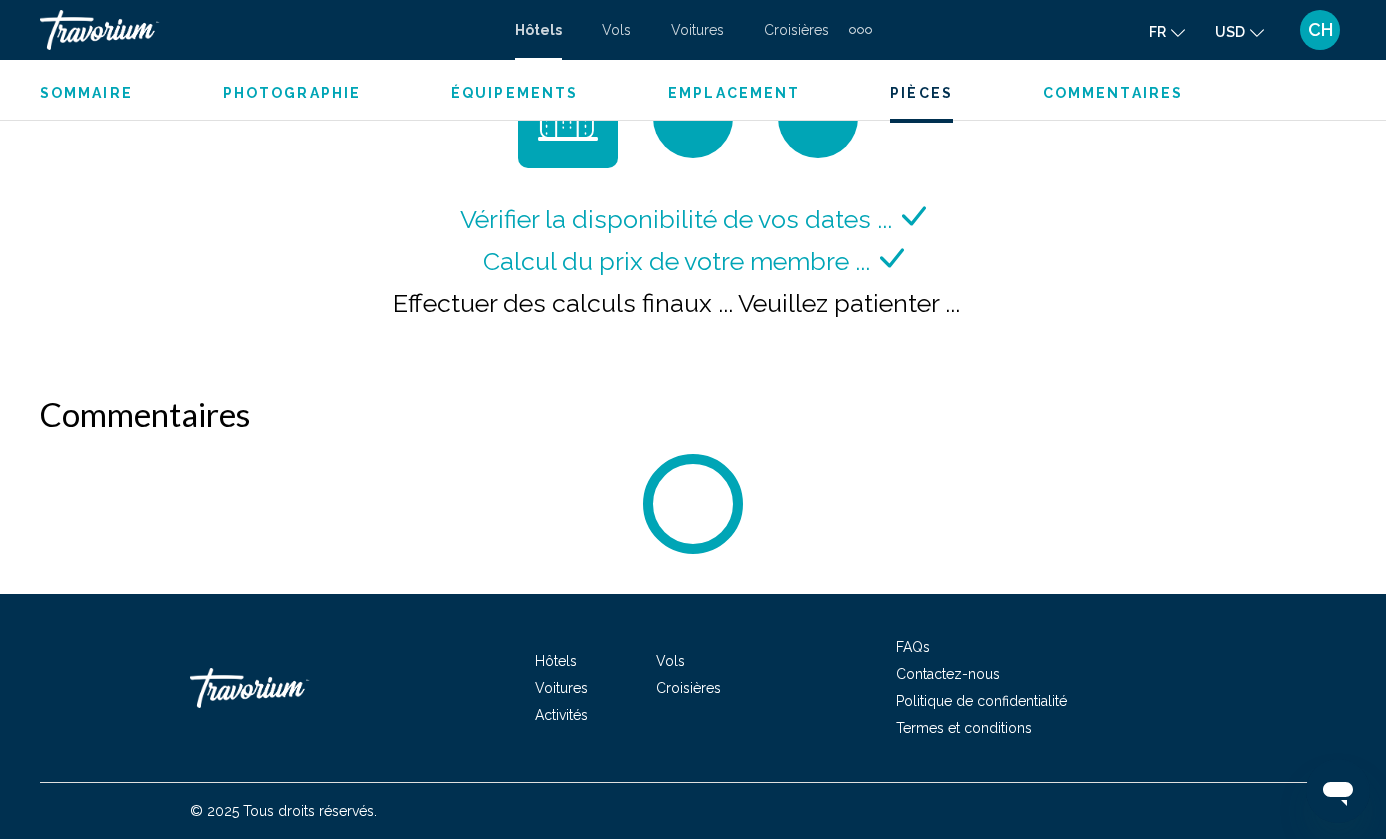 click on "USD" 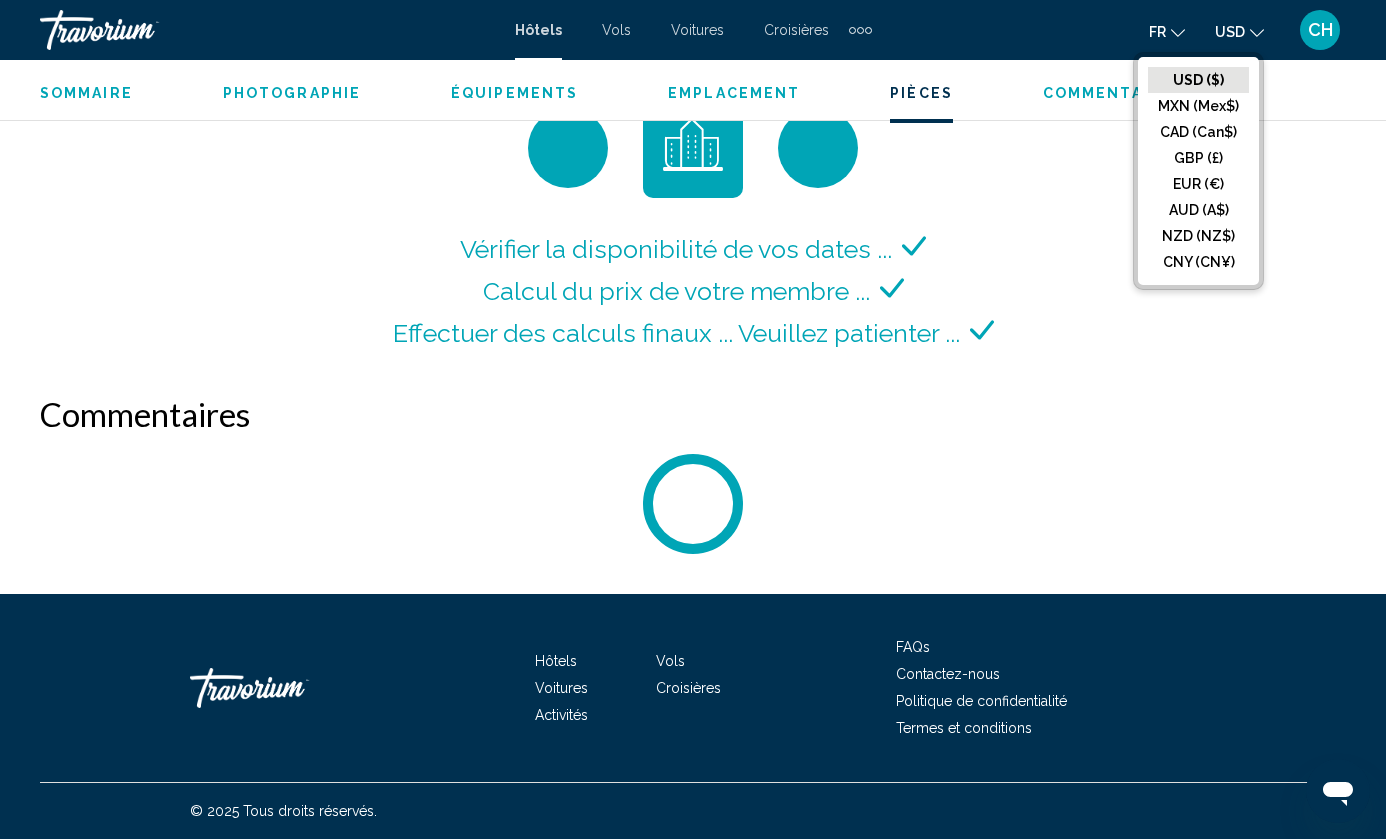 scroll, scrollTop: 3064, scrollLeft: 0, axis: vertical 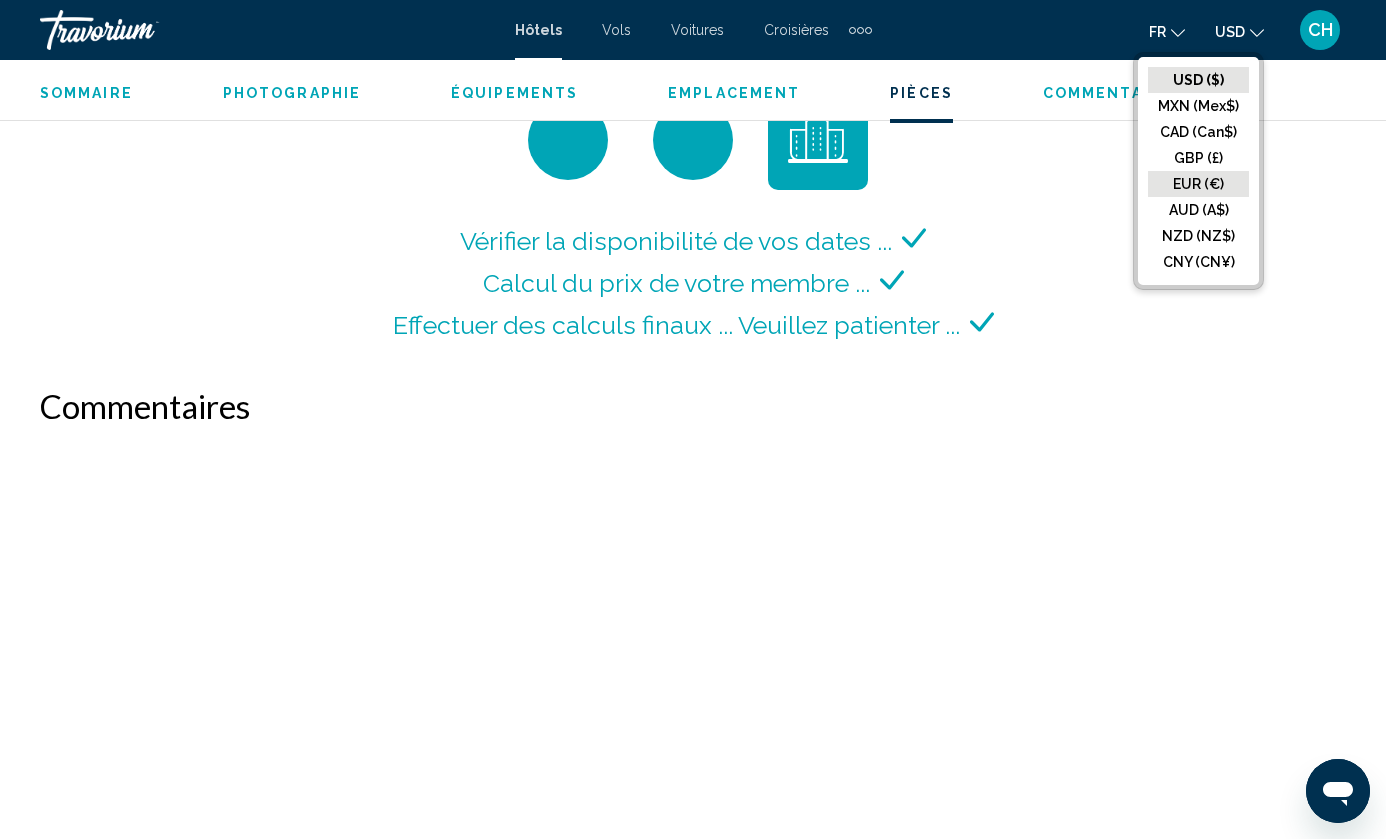 click on "EUR (€)" 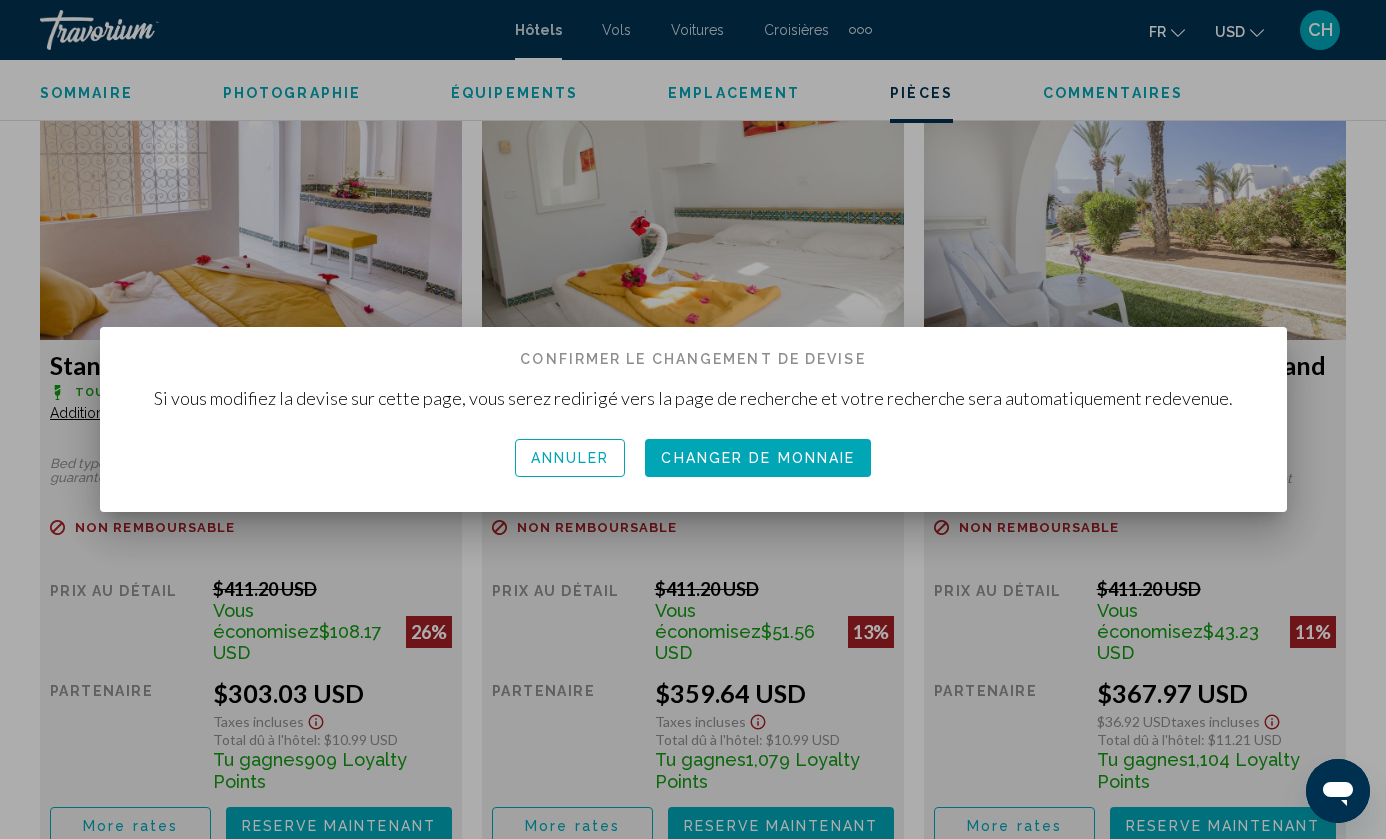 scroll, scrollTop: 0, scrollLeft: 0, axis: both 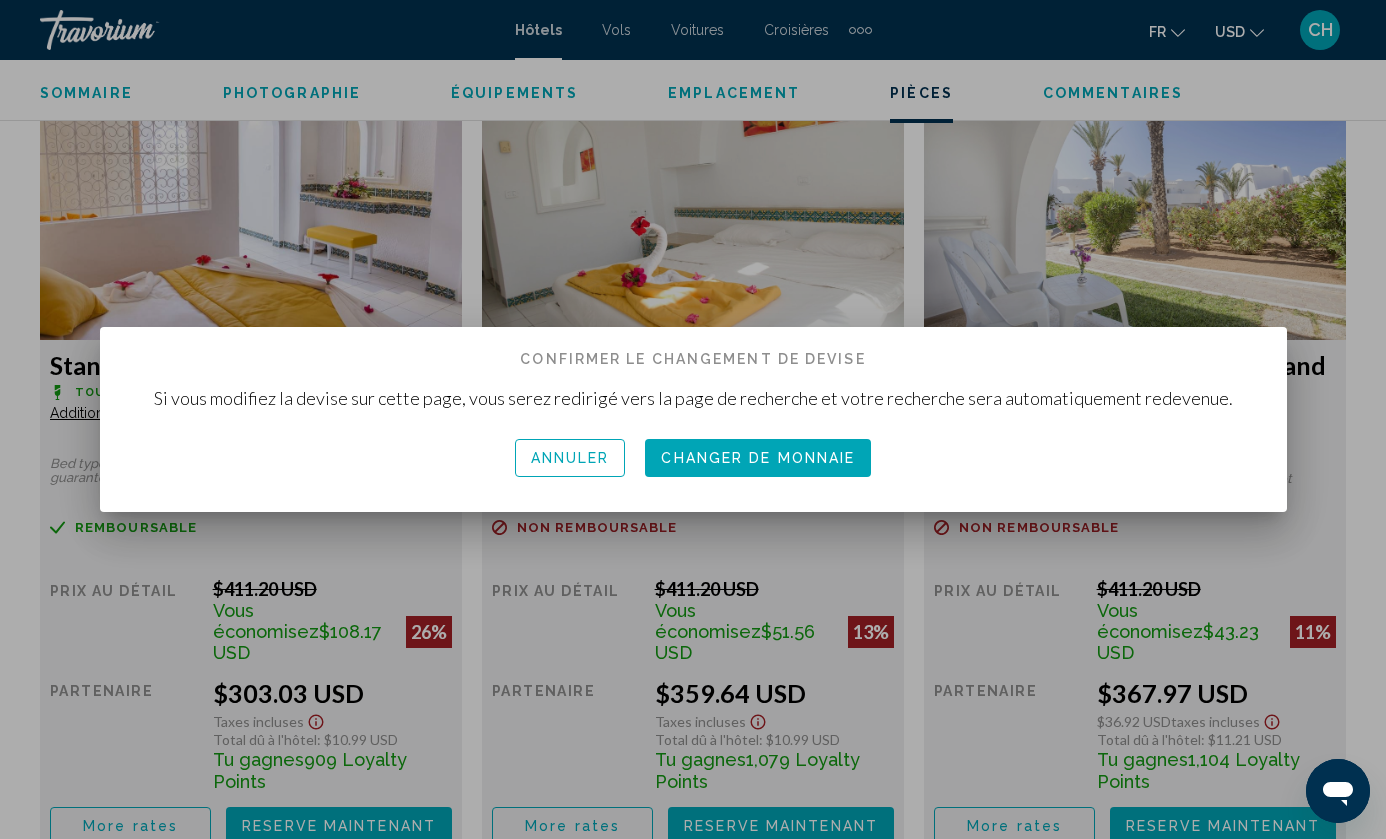 click on "Annuler" at bounding box center (570, 459) 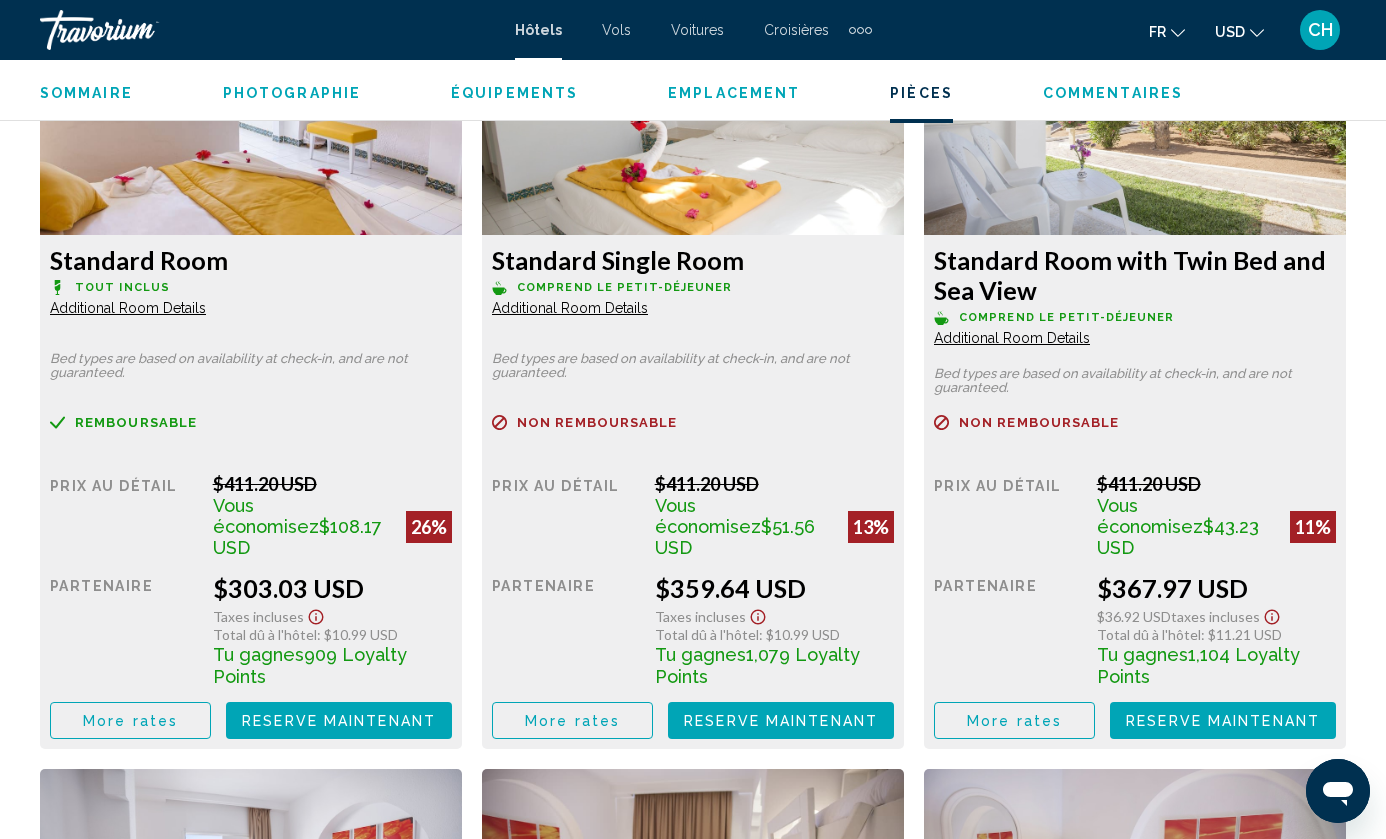 scroll, scrollTop: 3164, scrollLeft: 0, axis: vertical 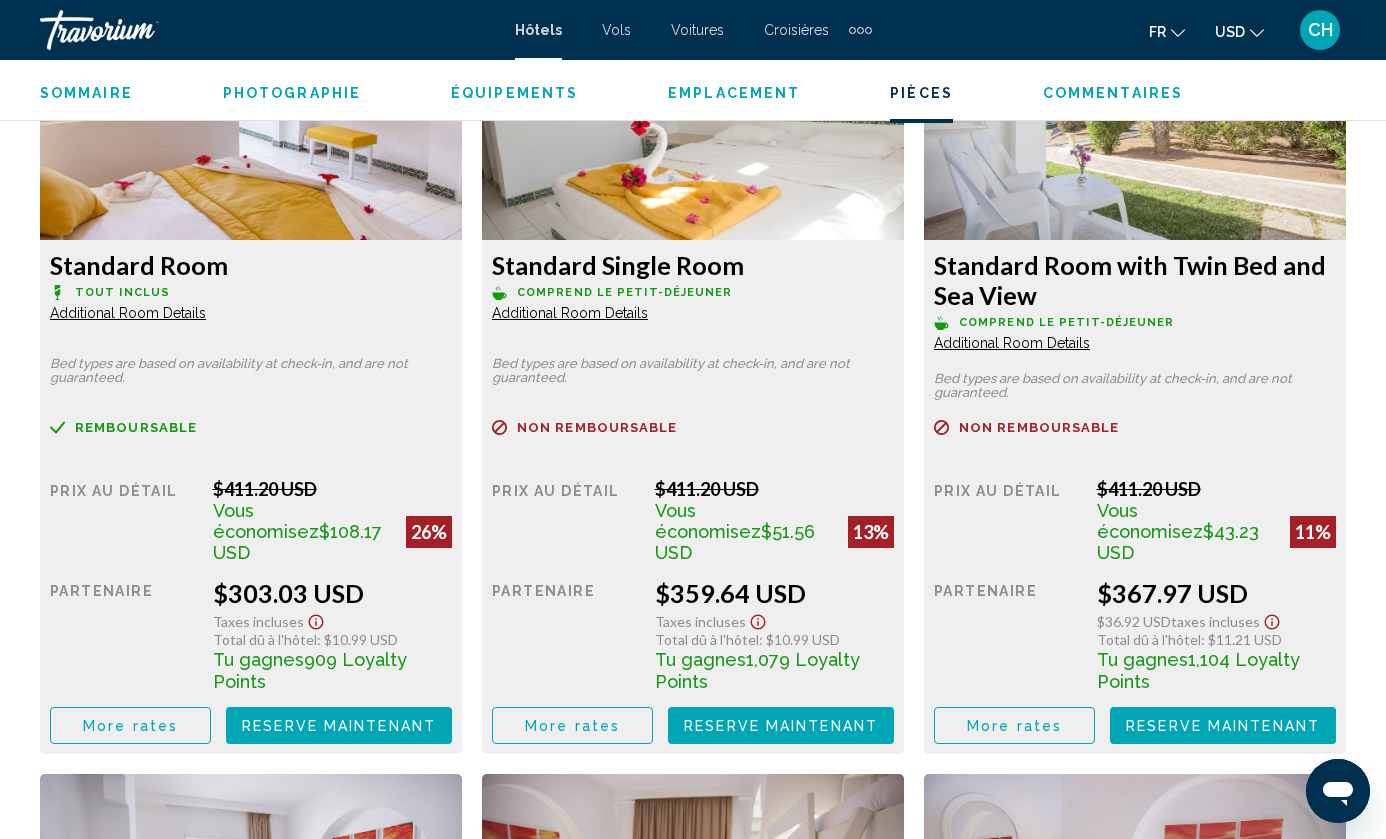 click on "Reserve maintenant" at bounding box center [339, 726] 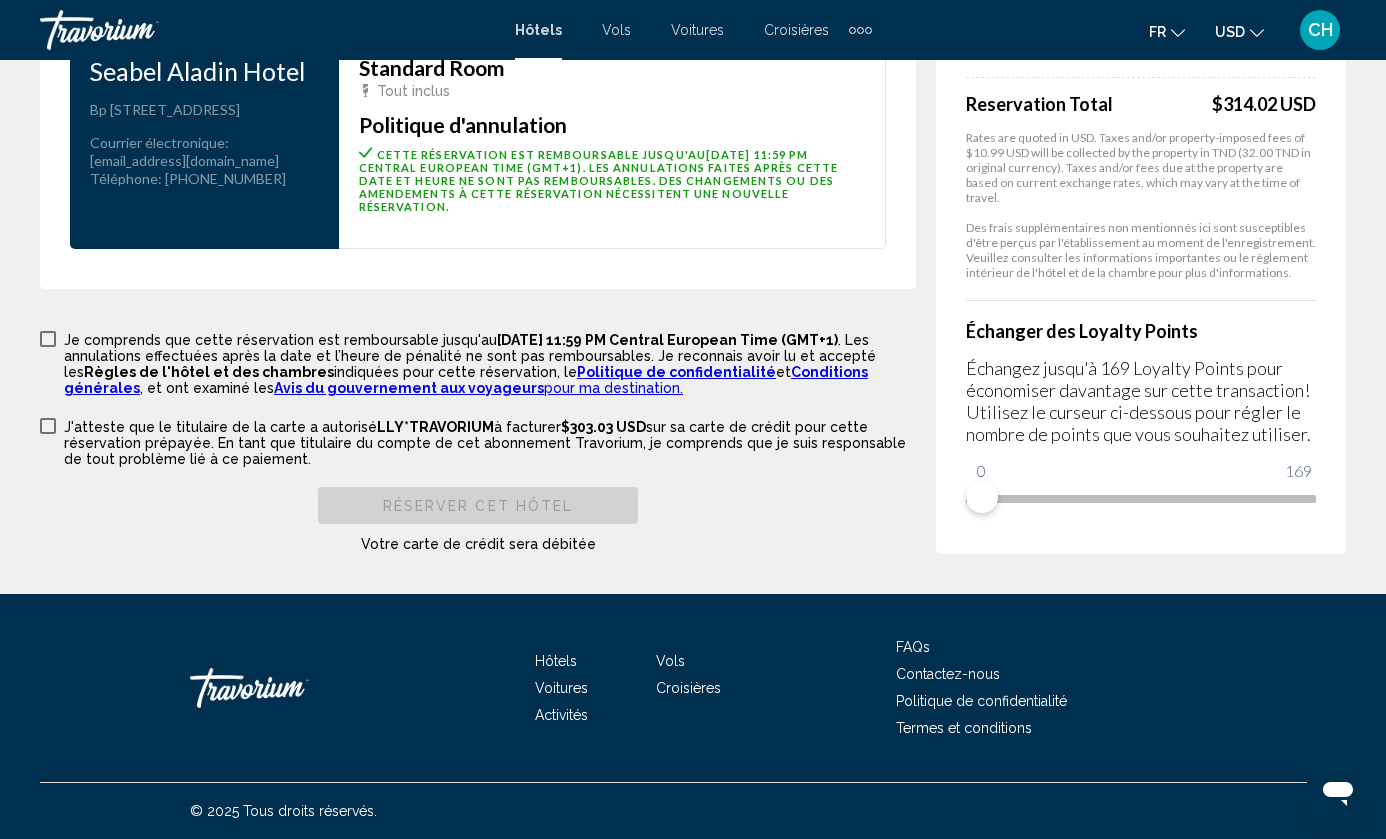 scroll, scrollTop: 2775, scrollLeft: 0, axis: vertical 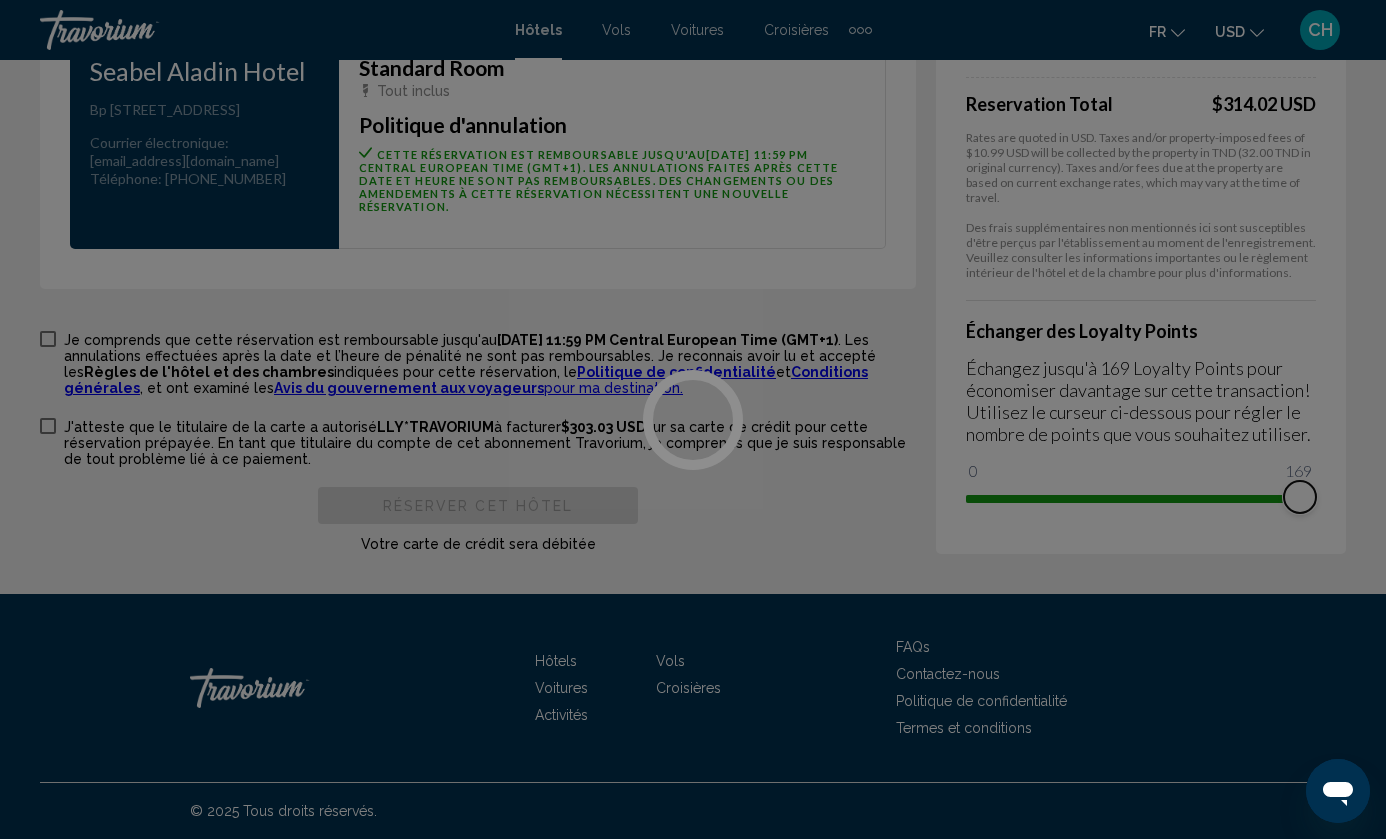 drag, startPoint x: 978, startPoint y: 500, endPoint x: 1390, endPoint y: 526, distance: 412.81958 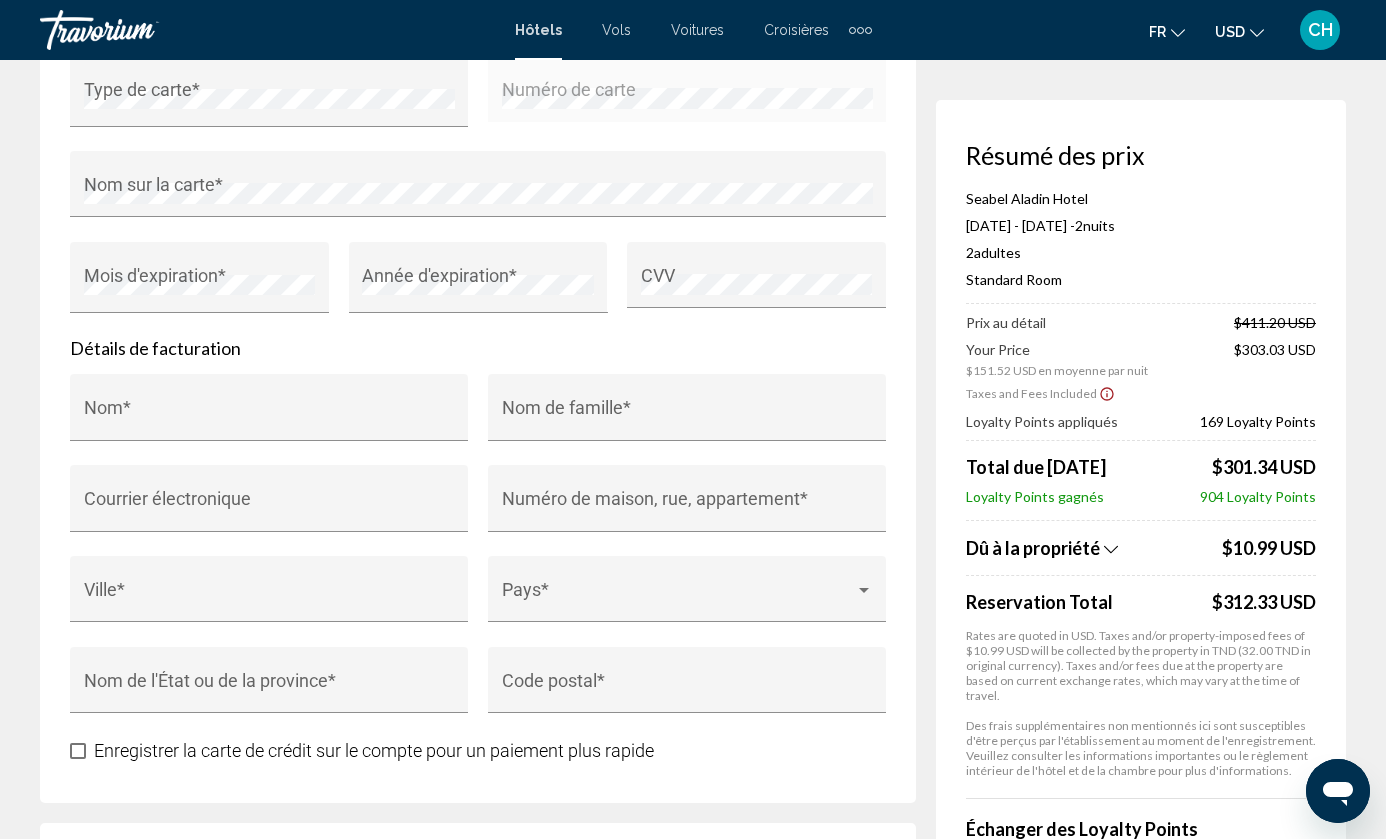scroll, scrollTop: 1826, scrollLeft: 0, axis: vertical 